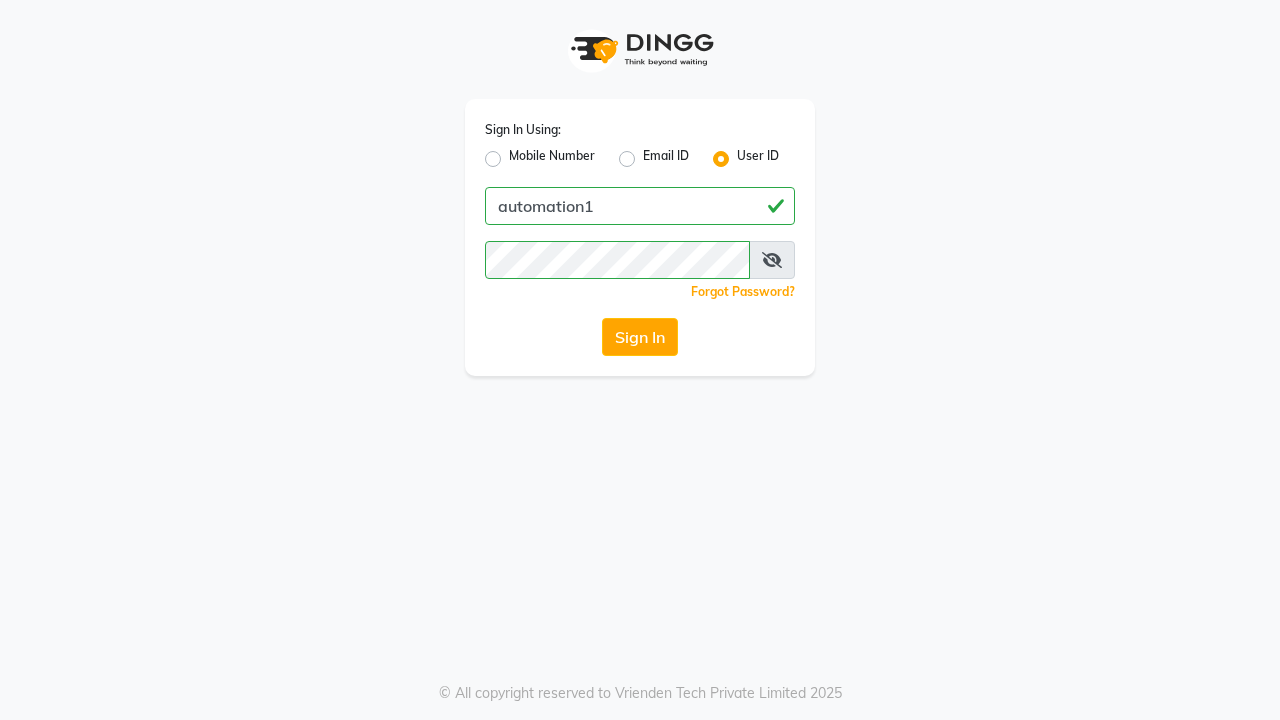 scroll, scrollTop: 0, scrollLeft: 0, axis: both 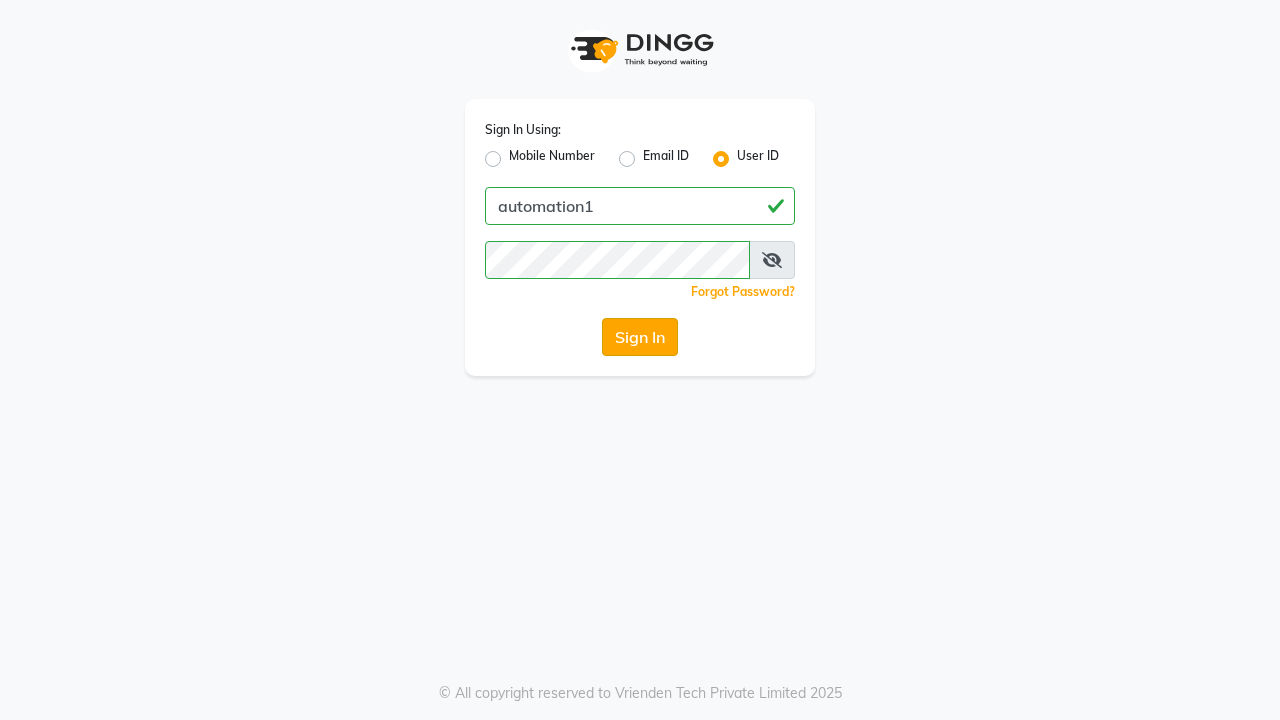 click on "Sign In" 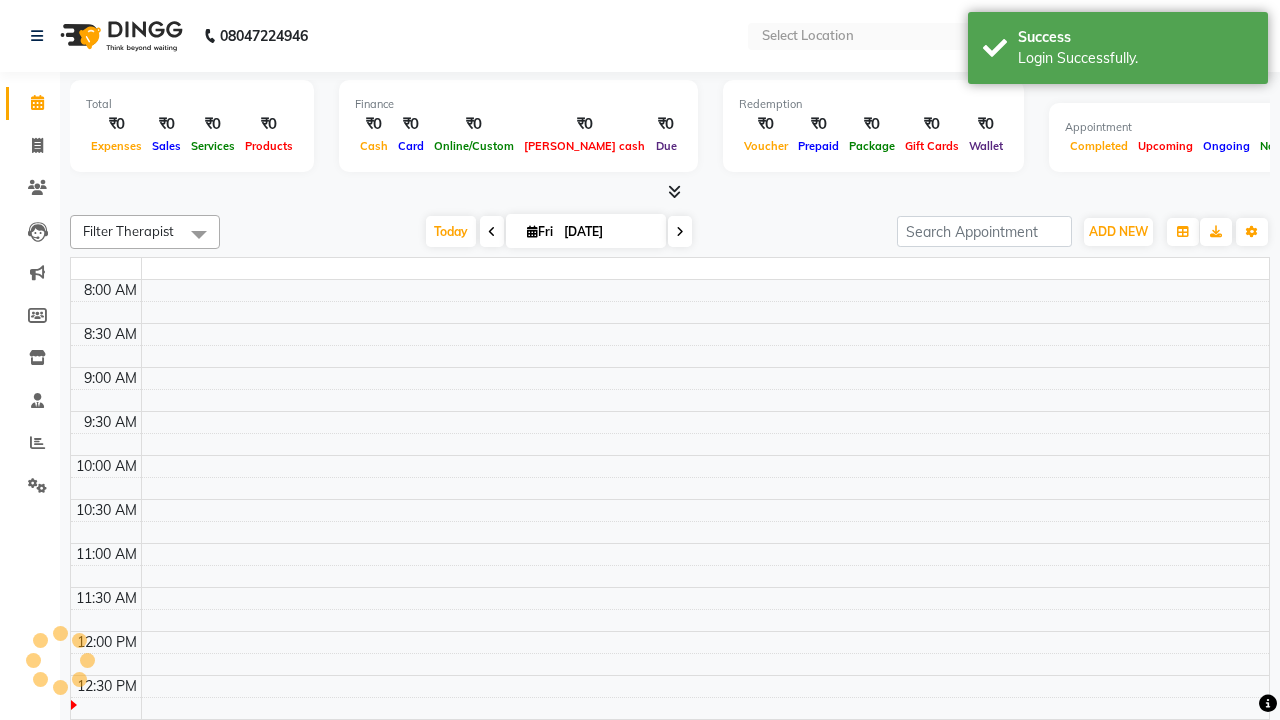 select on "en" 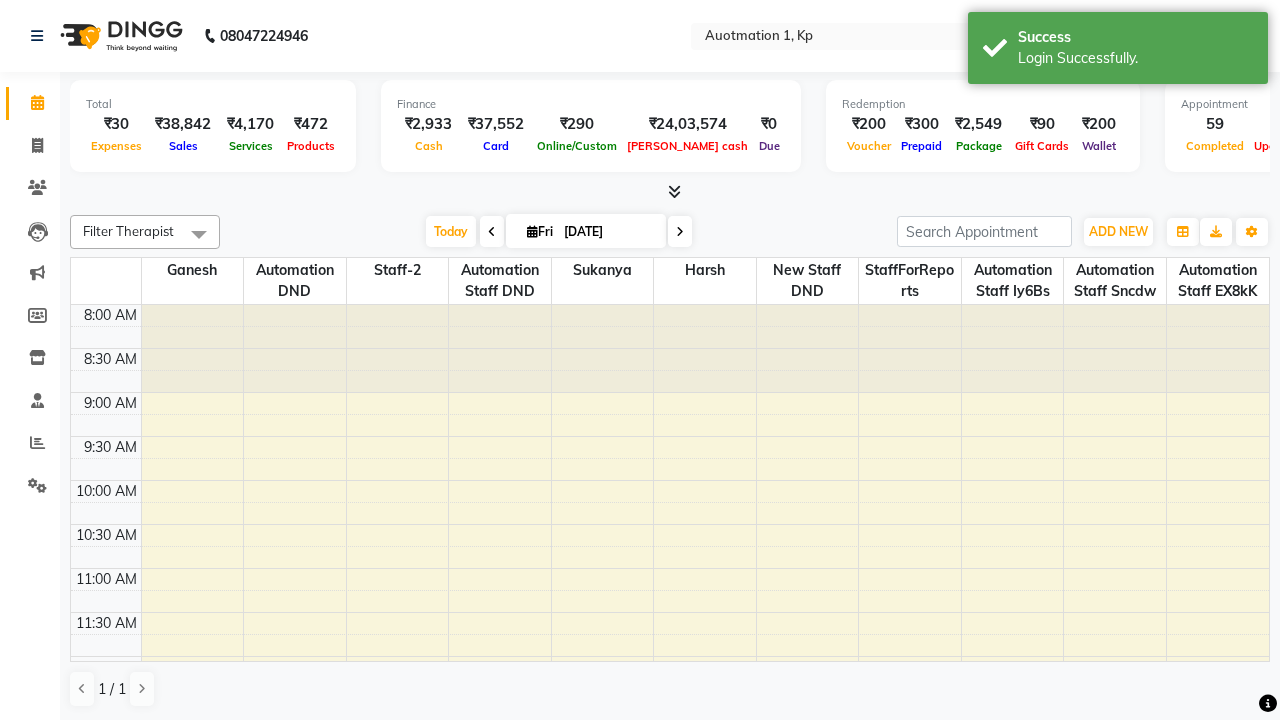 scroll, scrollTop: 0, scrollLeft: 0, axis: both 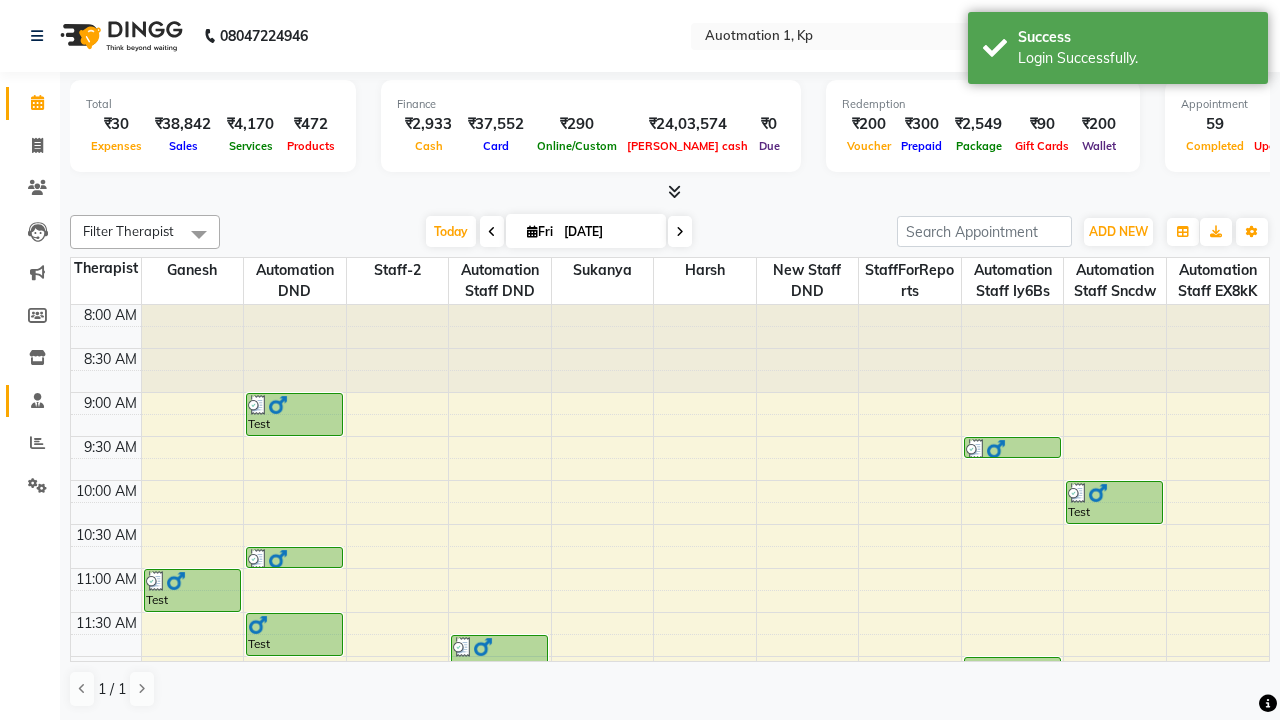 click 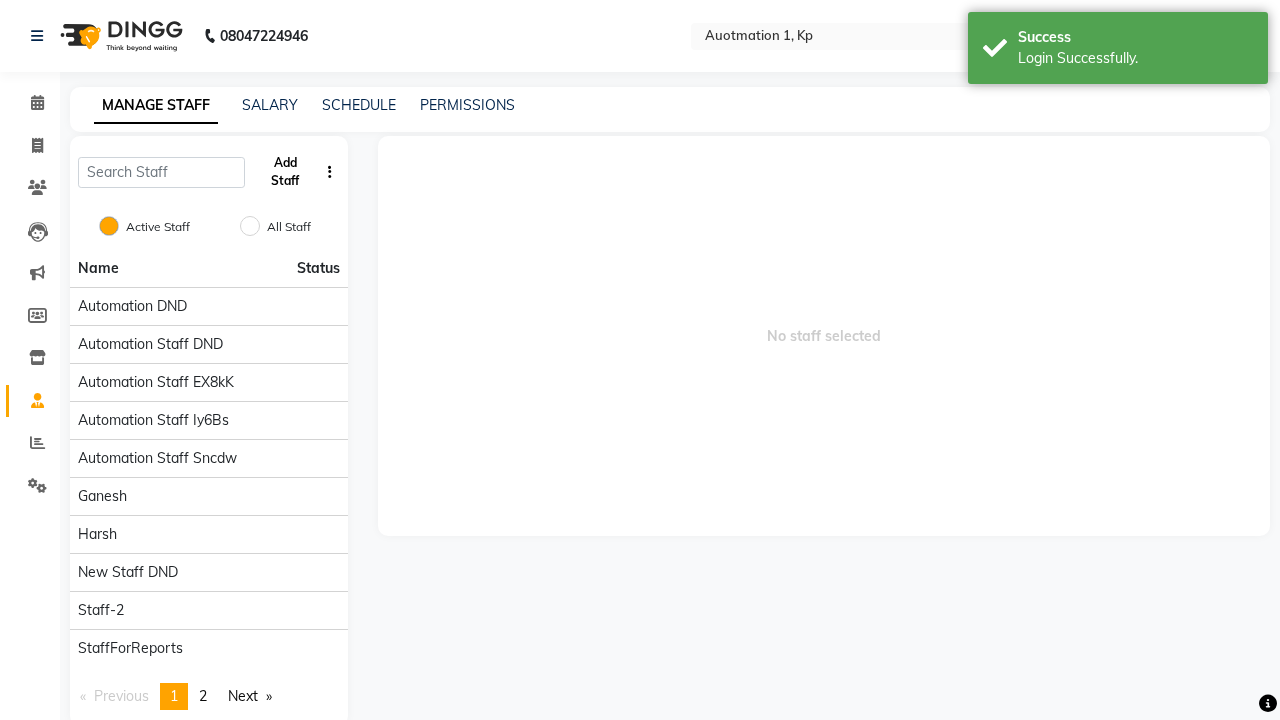 click on "Add Staff" 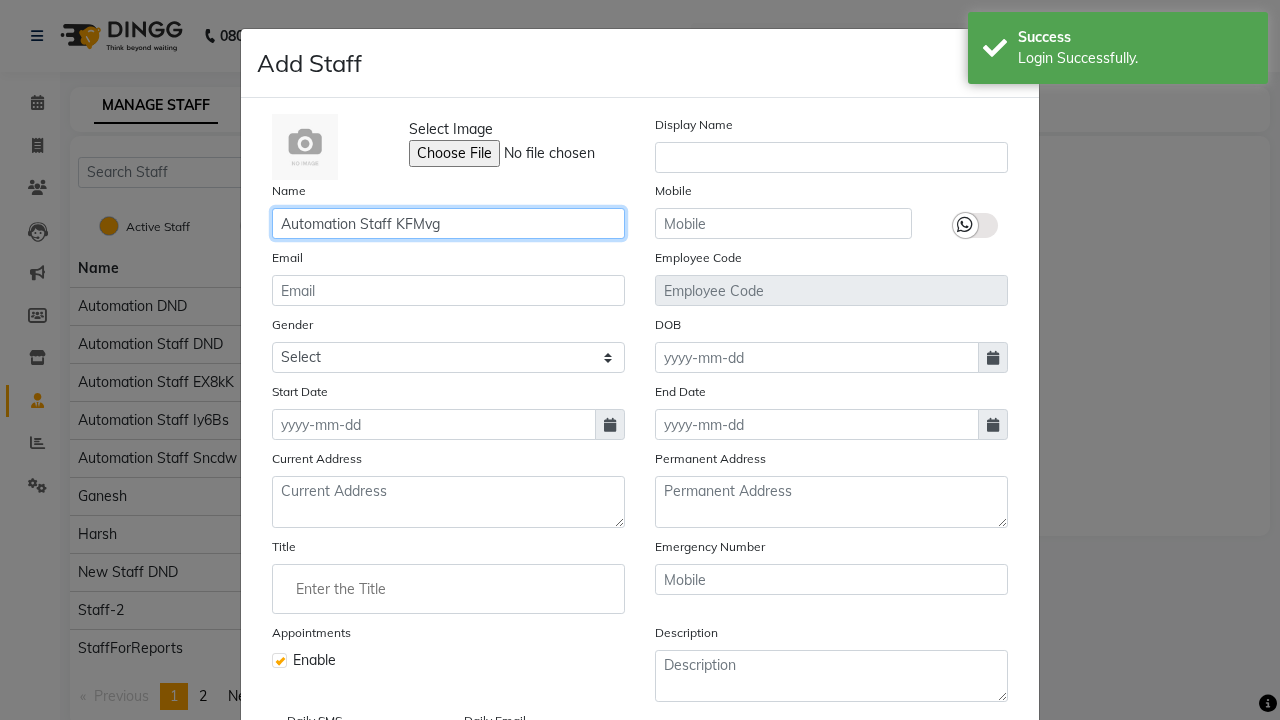 type on "Automation Staff KFMvg" 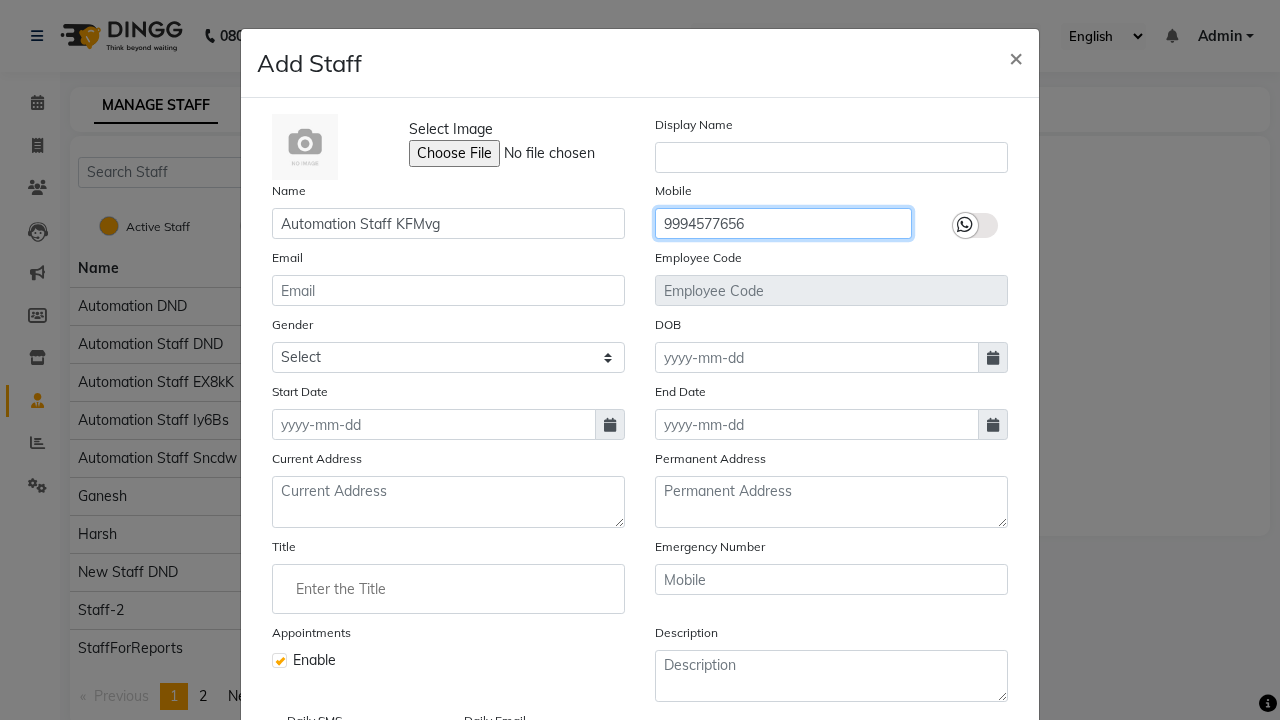 type on "9994577656" 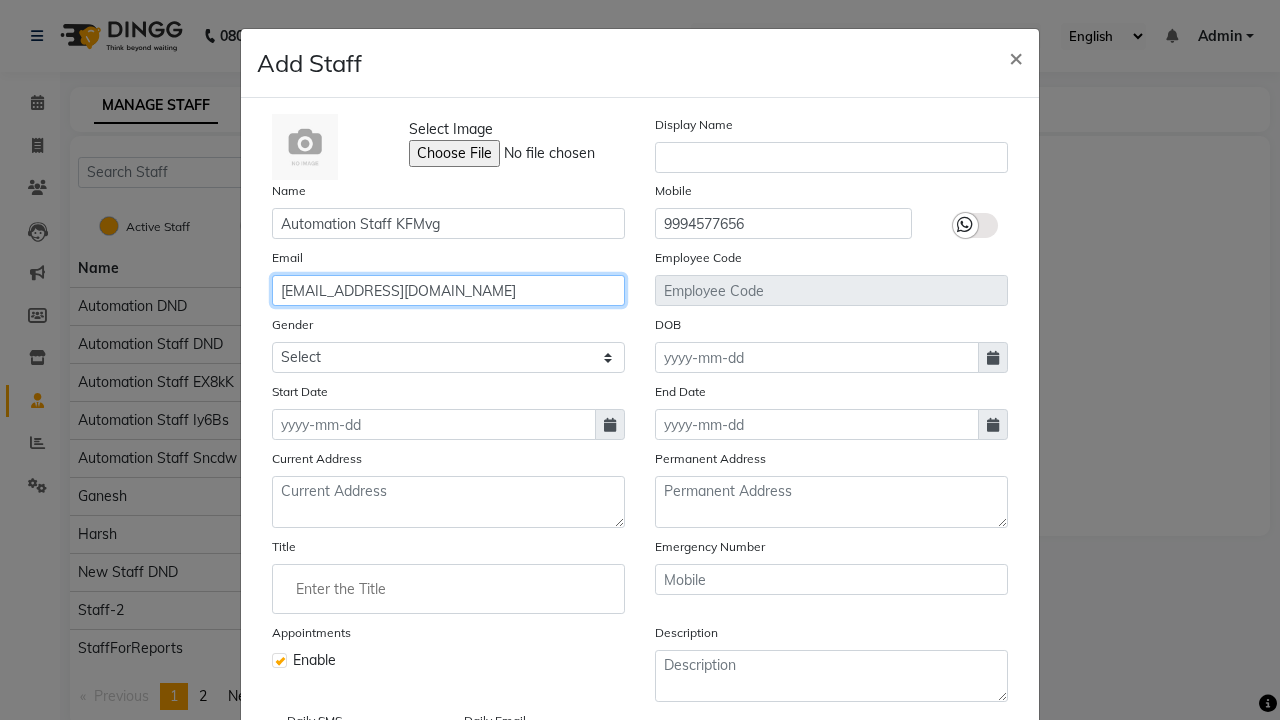 type on "[EMAIL_ADDRESS][DOMAIN_NAME]" 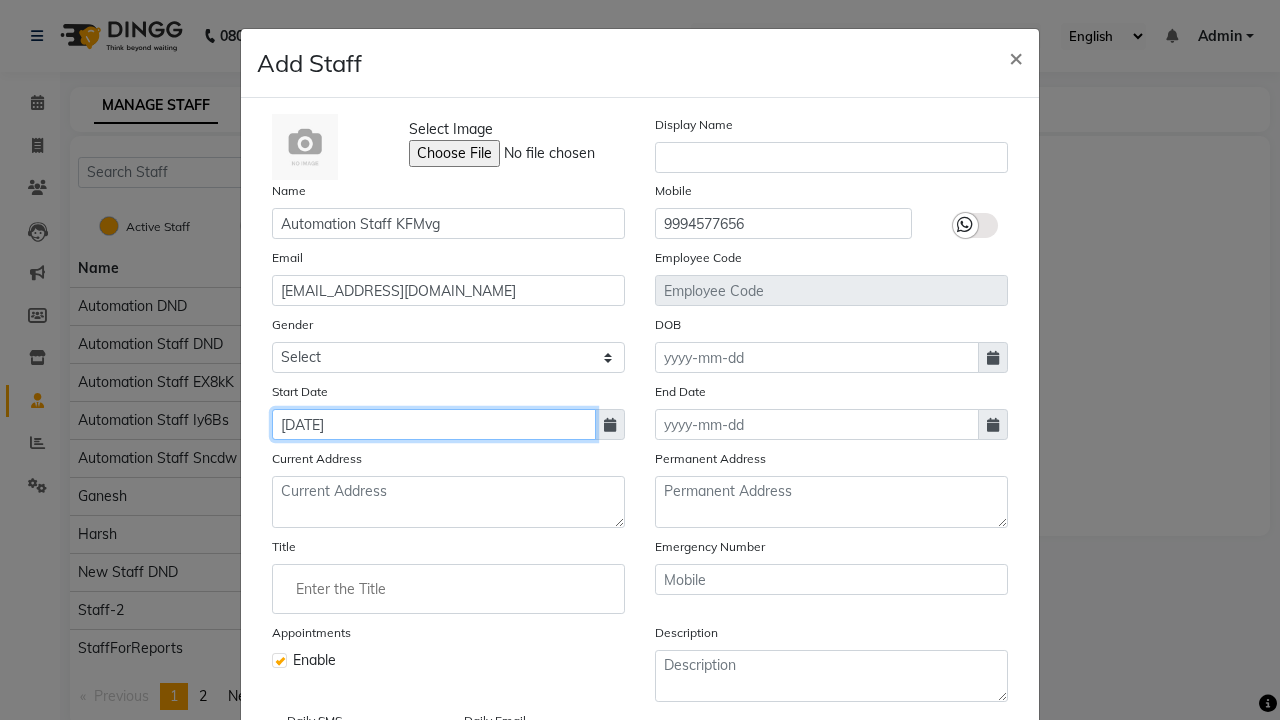 type on "[DATE]" 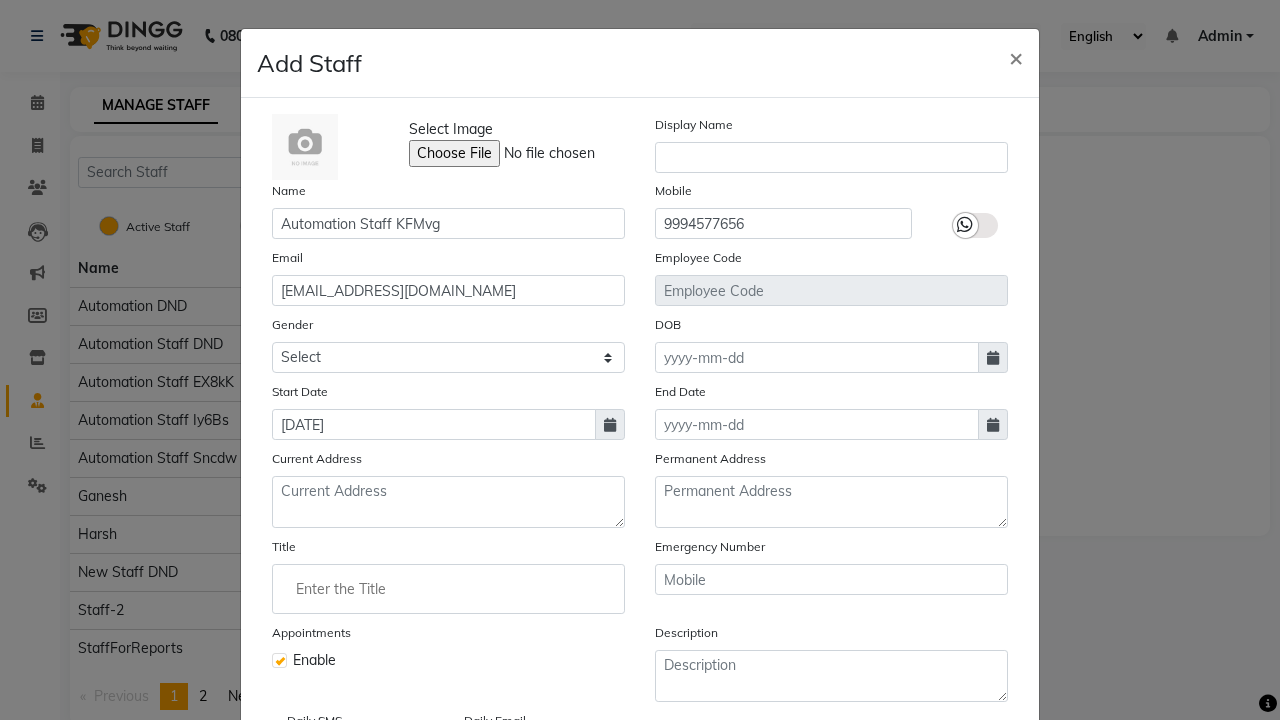 click on "Save" at bounding box center (988, 814) 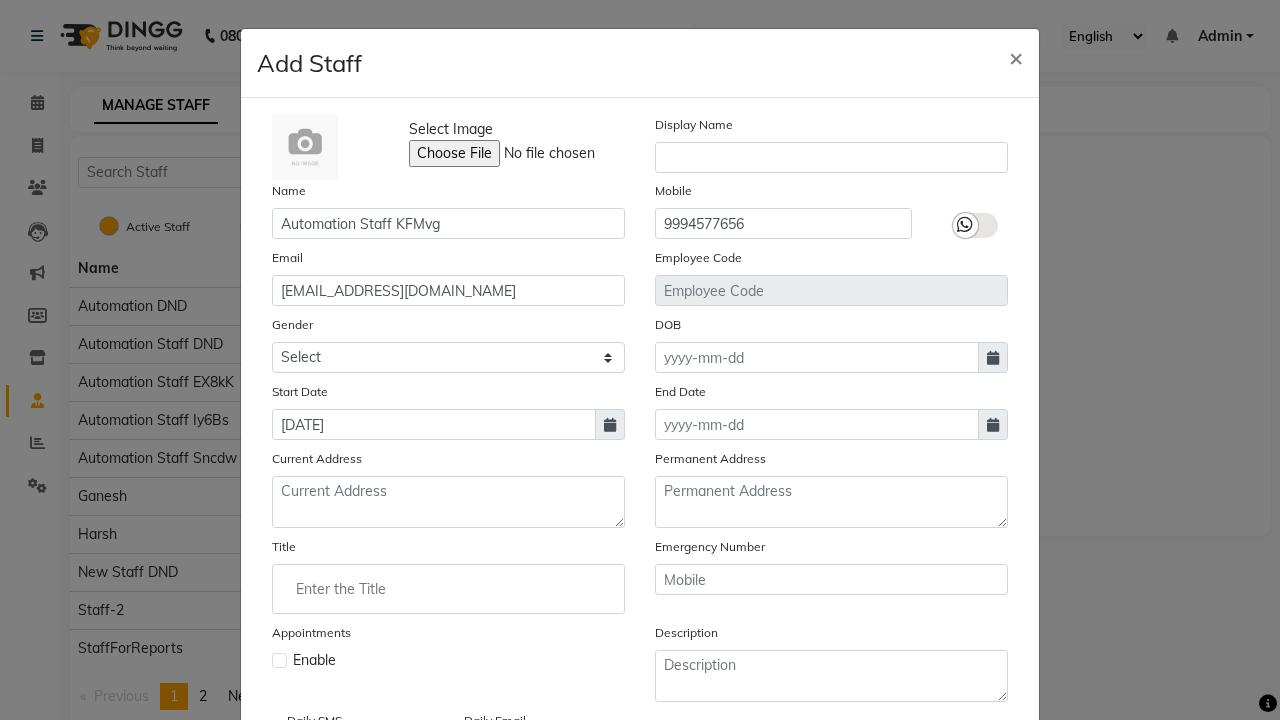 type 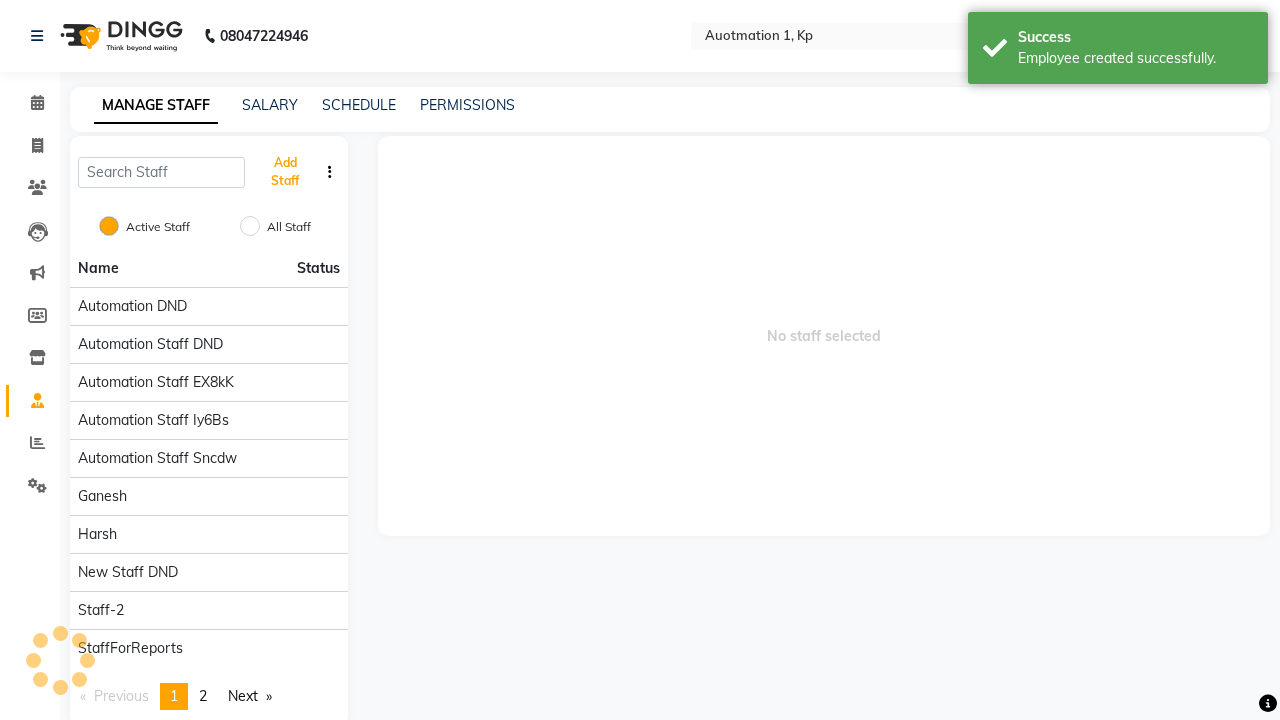 scroll, scrollTop: 162, scrollLeft: 0, axis: vertical 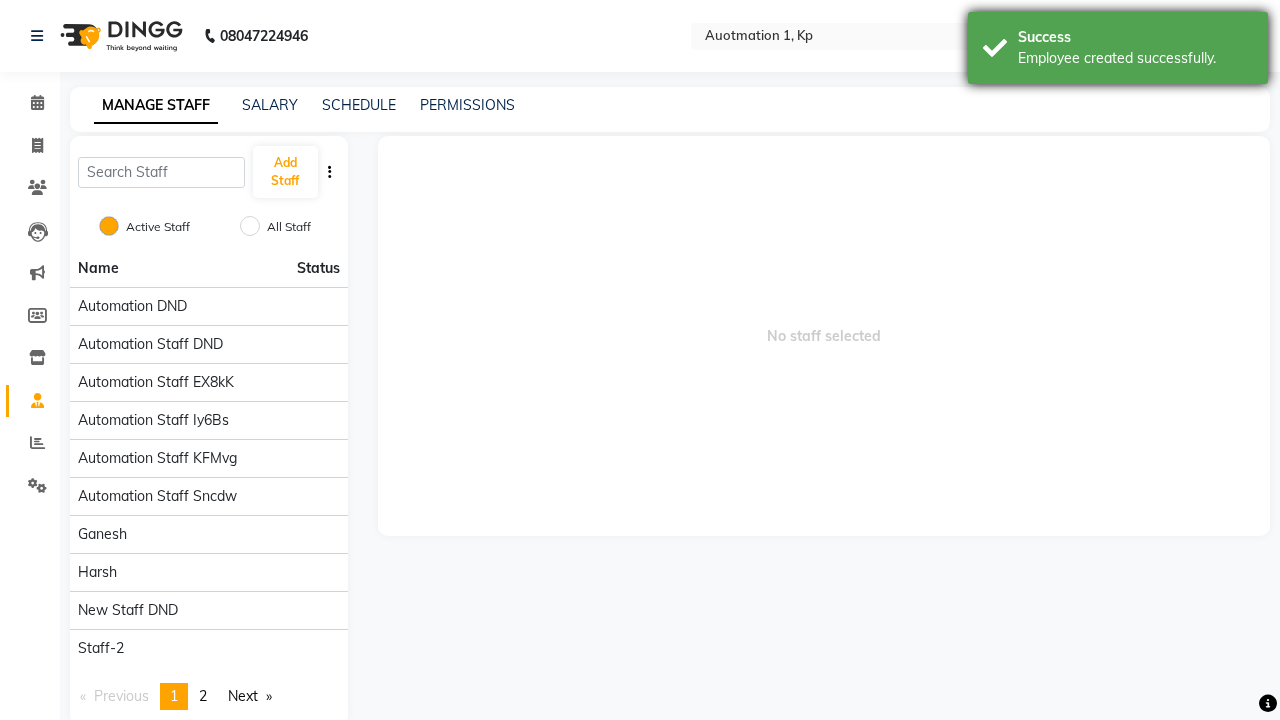 click on "Employee created successfully." at bounding box center (1135, 58) 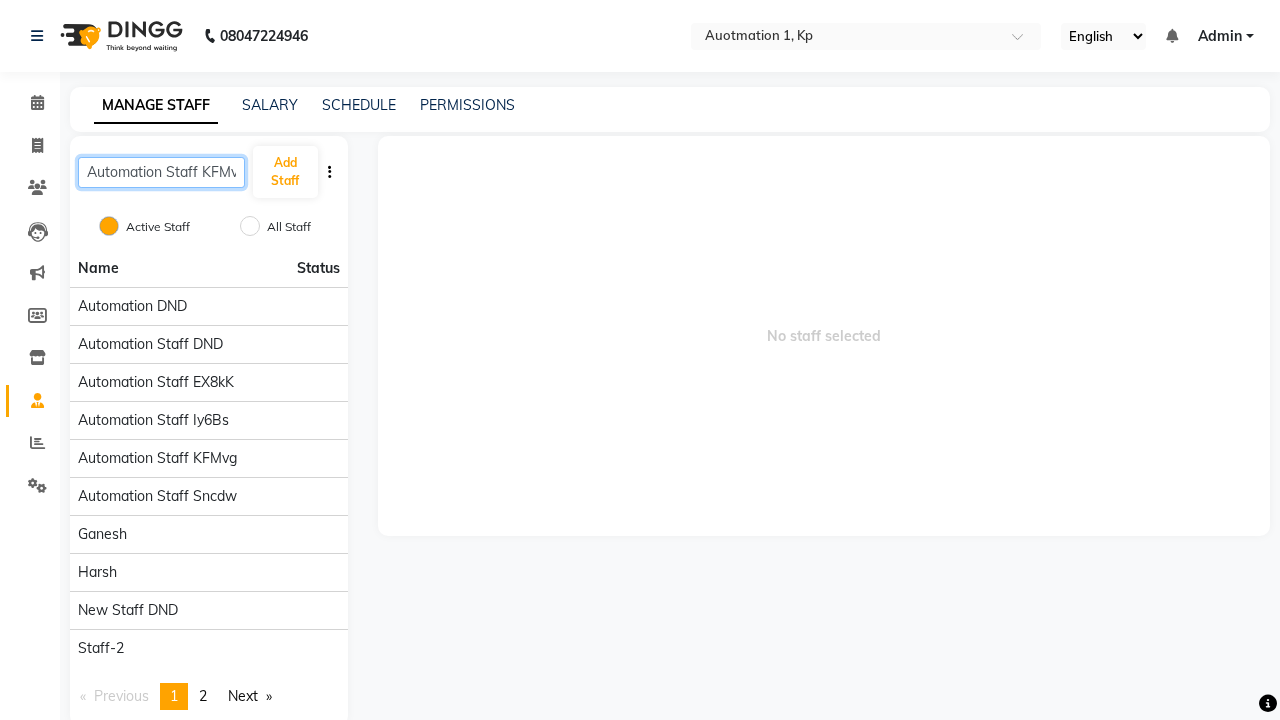 scroll, scrollTop: 0, scrollLeft: 10, axis: horizontal 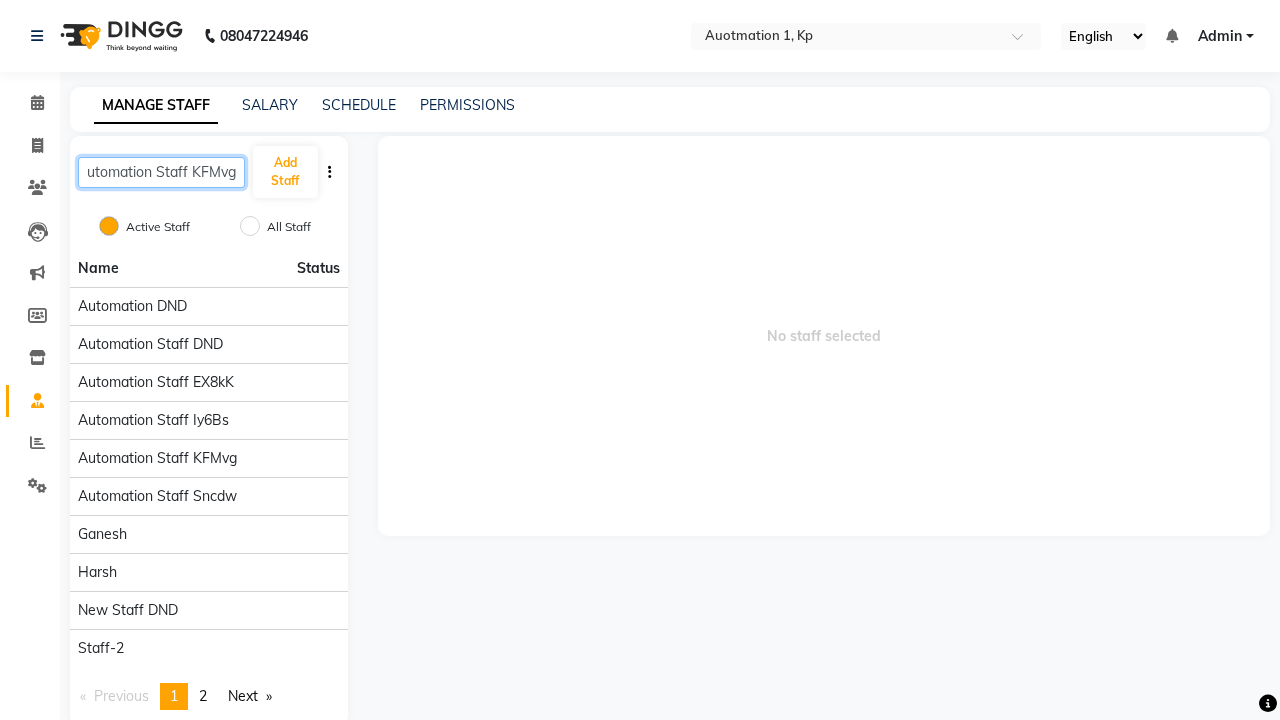type on "Automation Staff KFMvg" 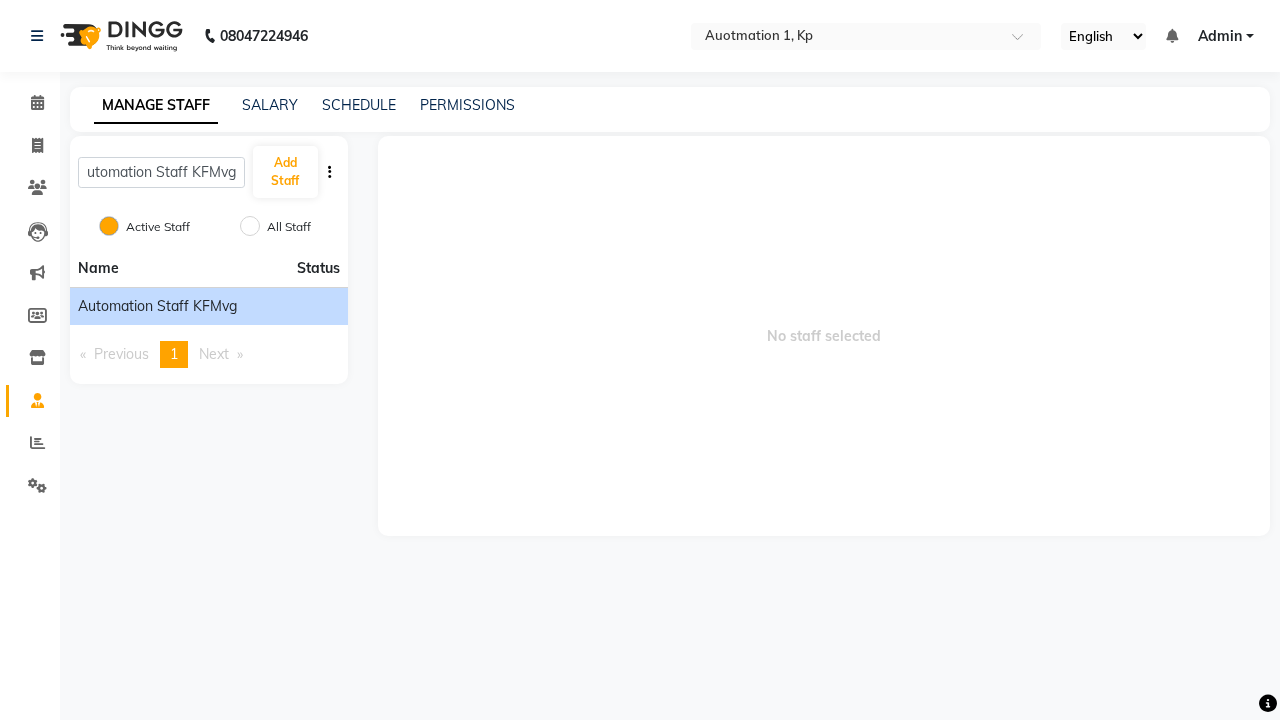 click on "Automation Staff KFMvg" 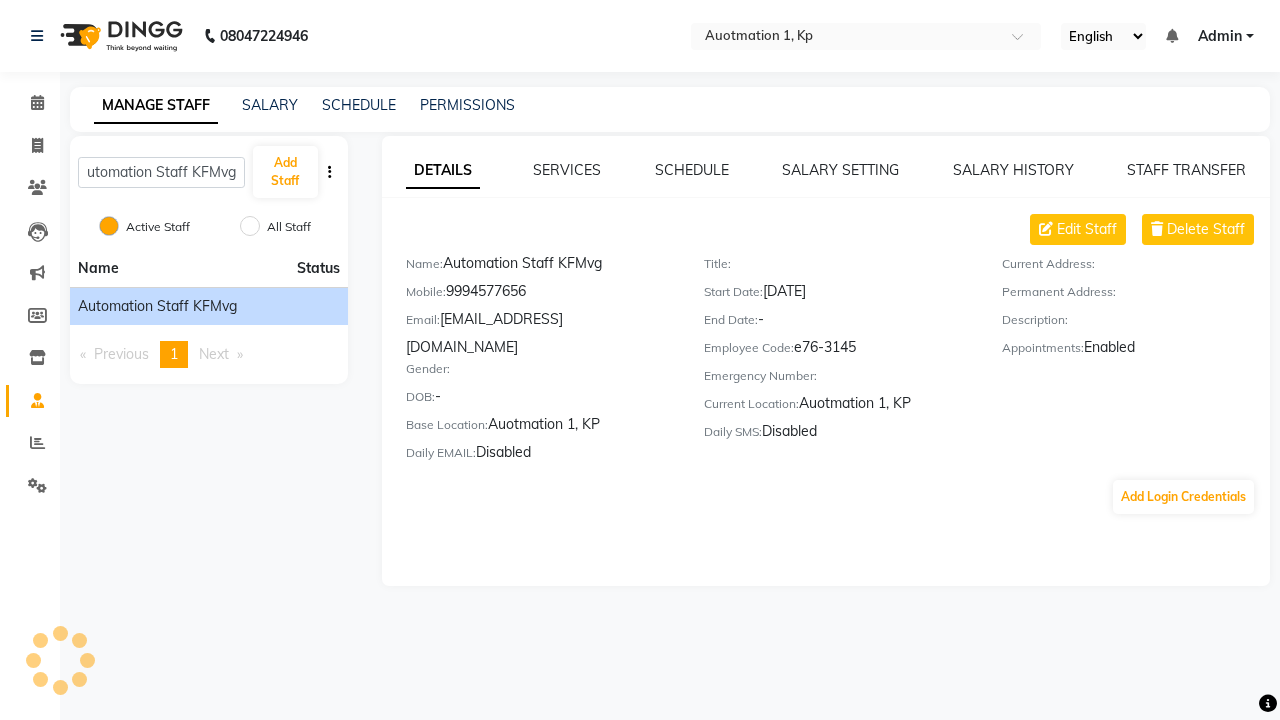 scroll, scrollTop: 0, scrollLeft: 0, axis: both 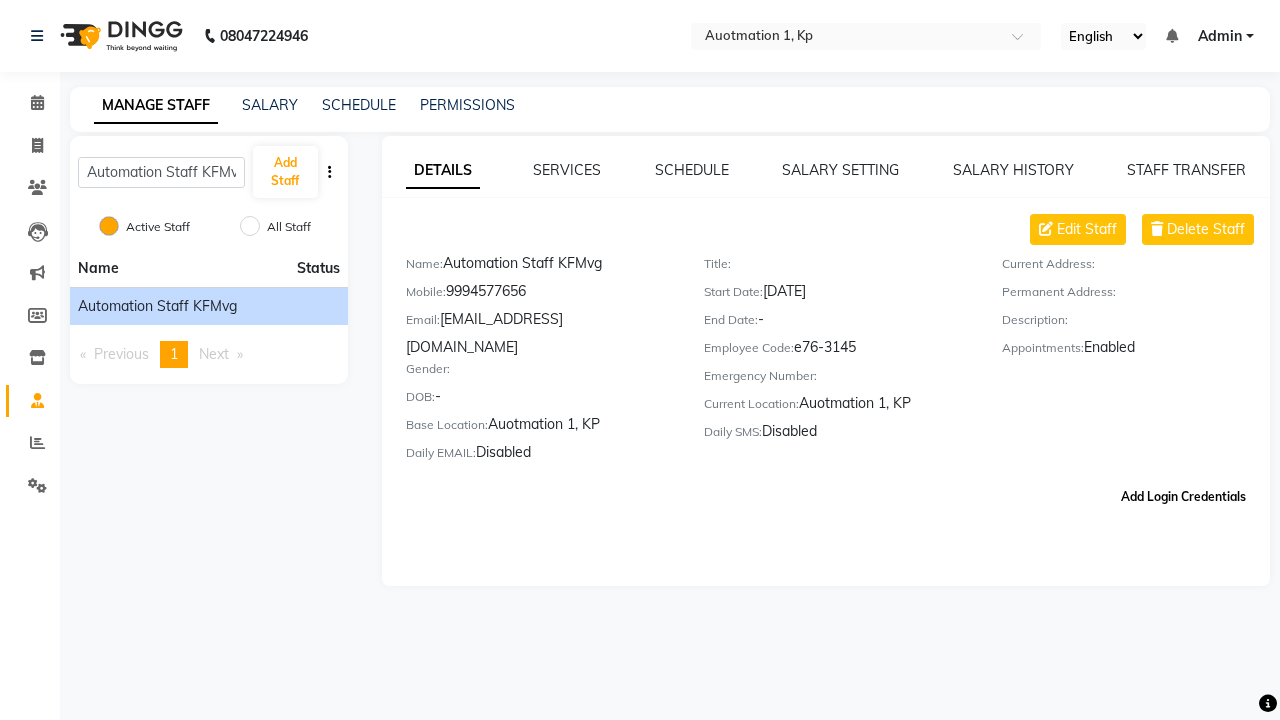 click on "Add Login Credentials" 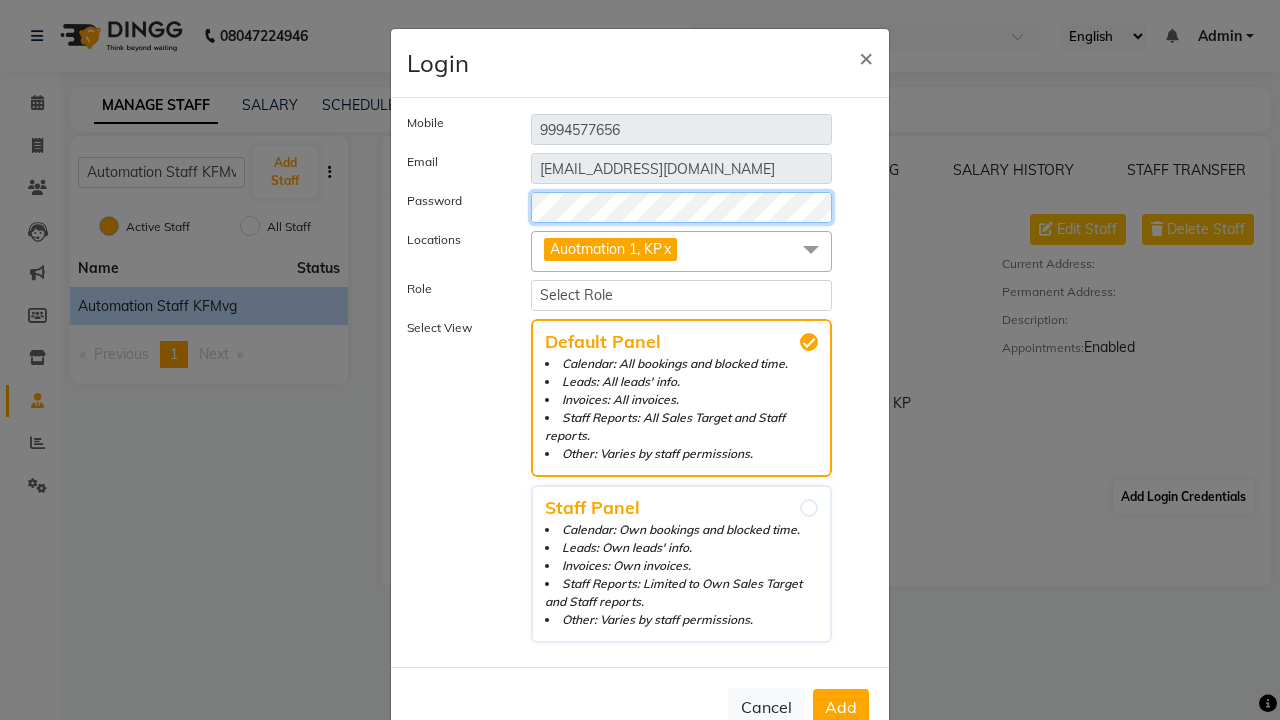 select on "204" 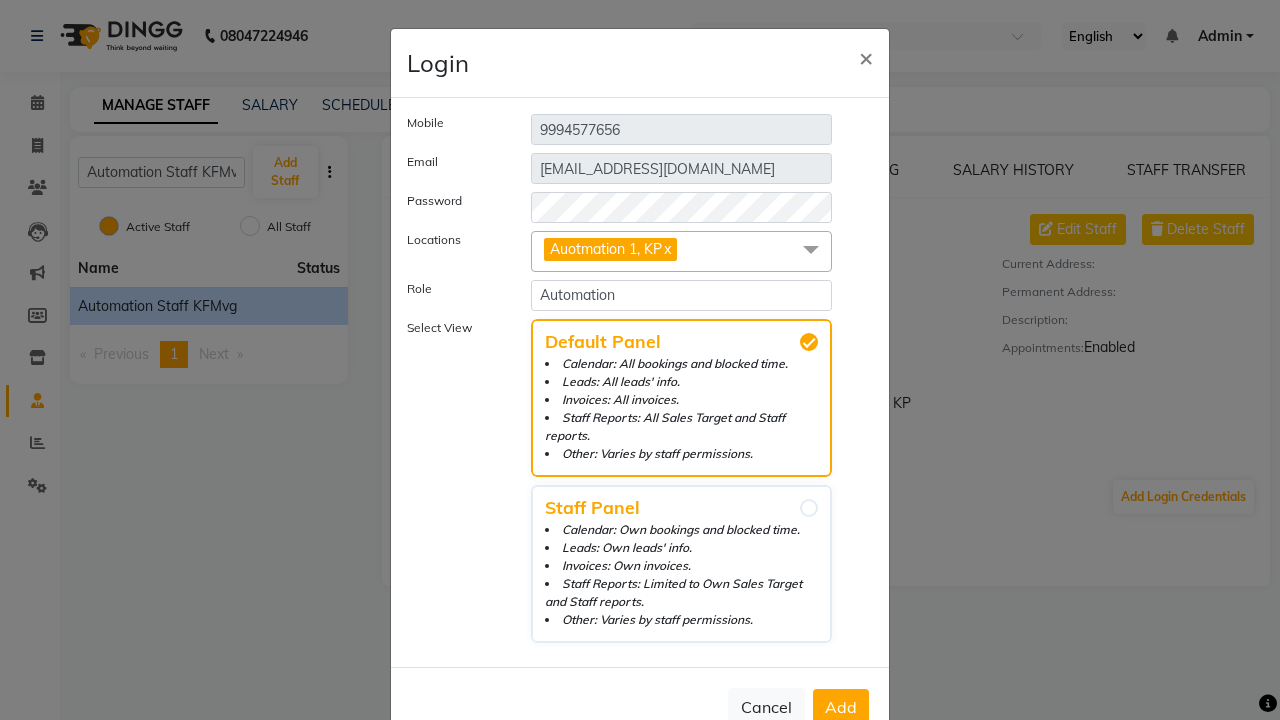 click on "Add" 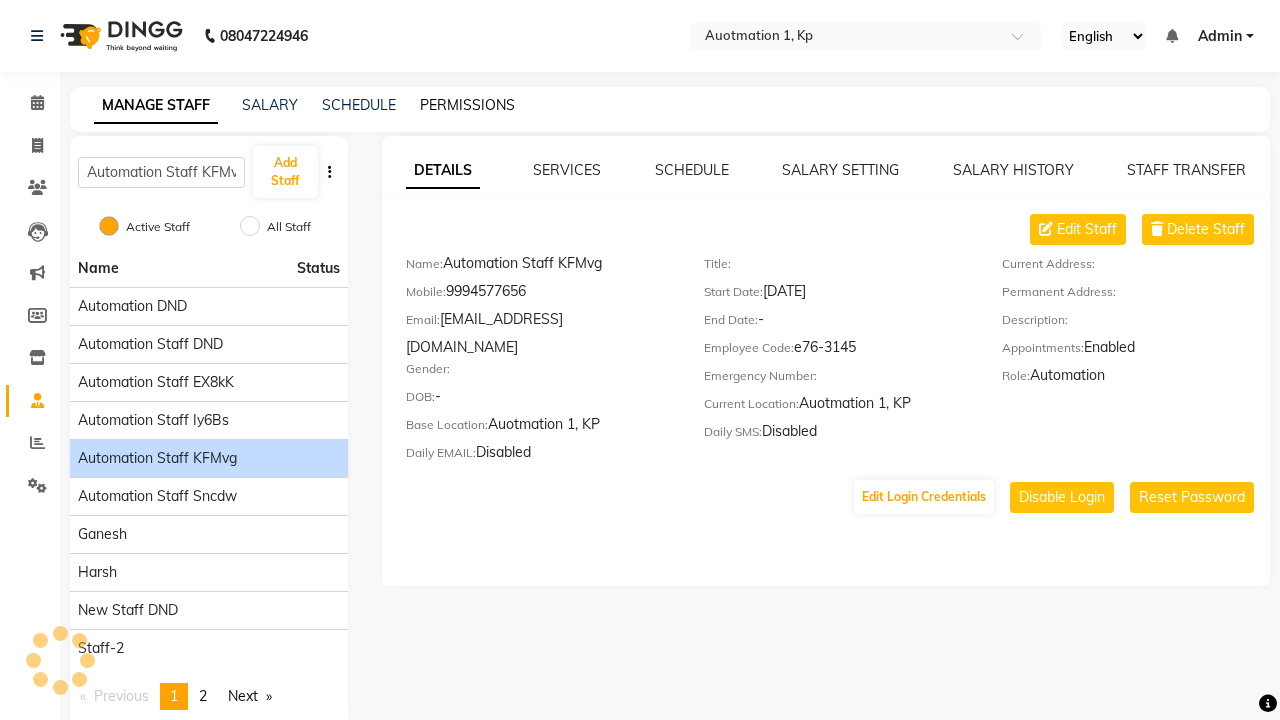 click on "PERMISSIONS" 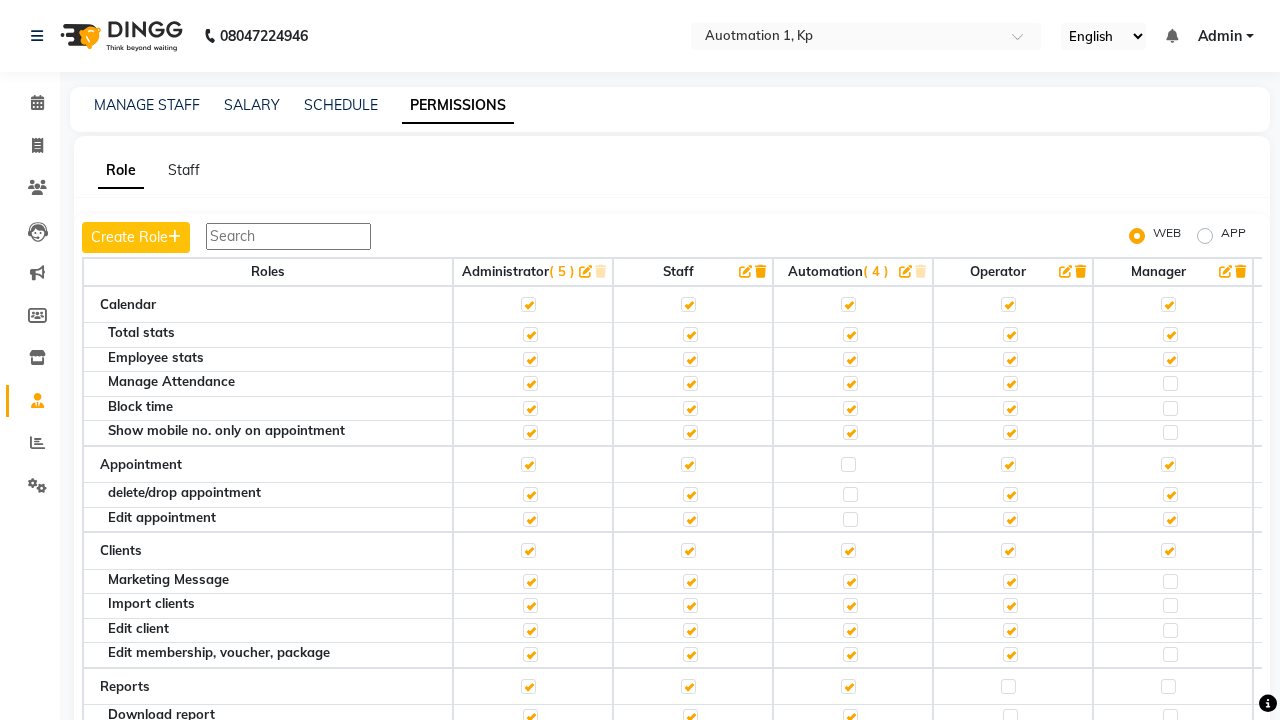 click 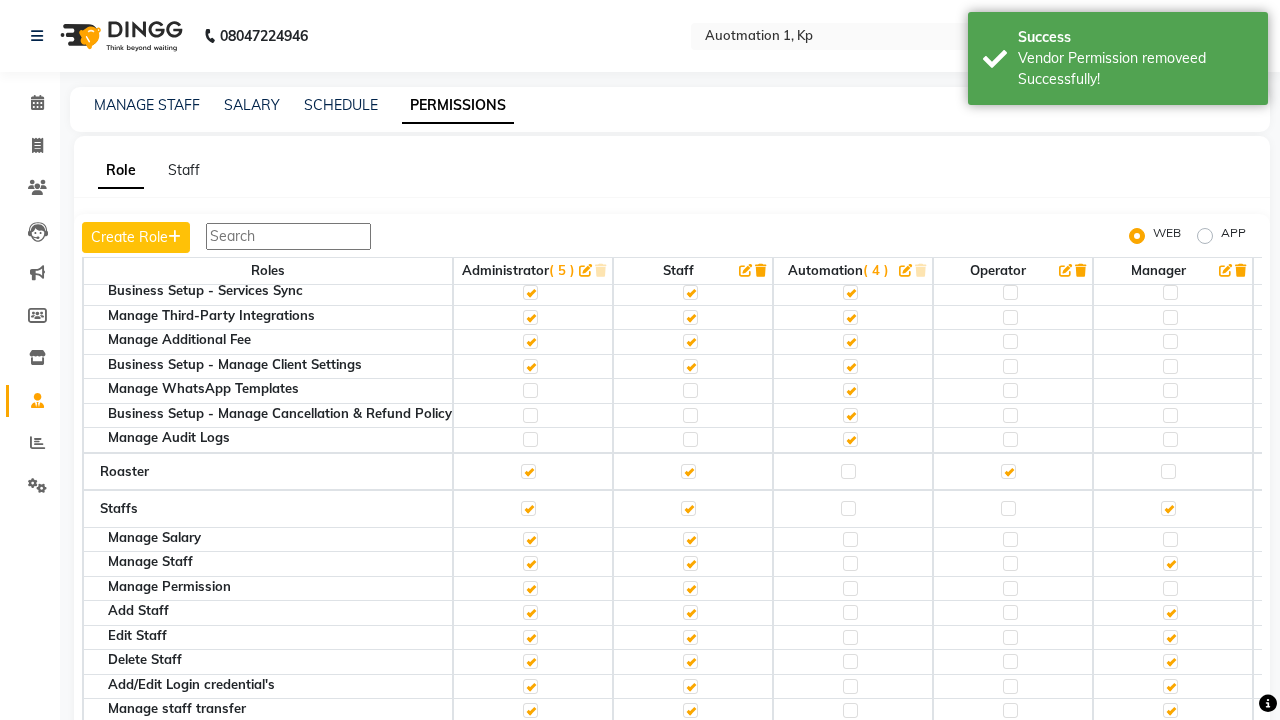 click 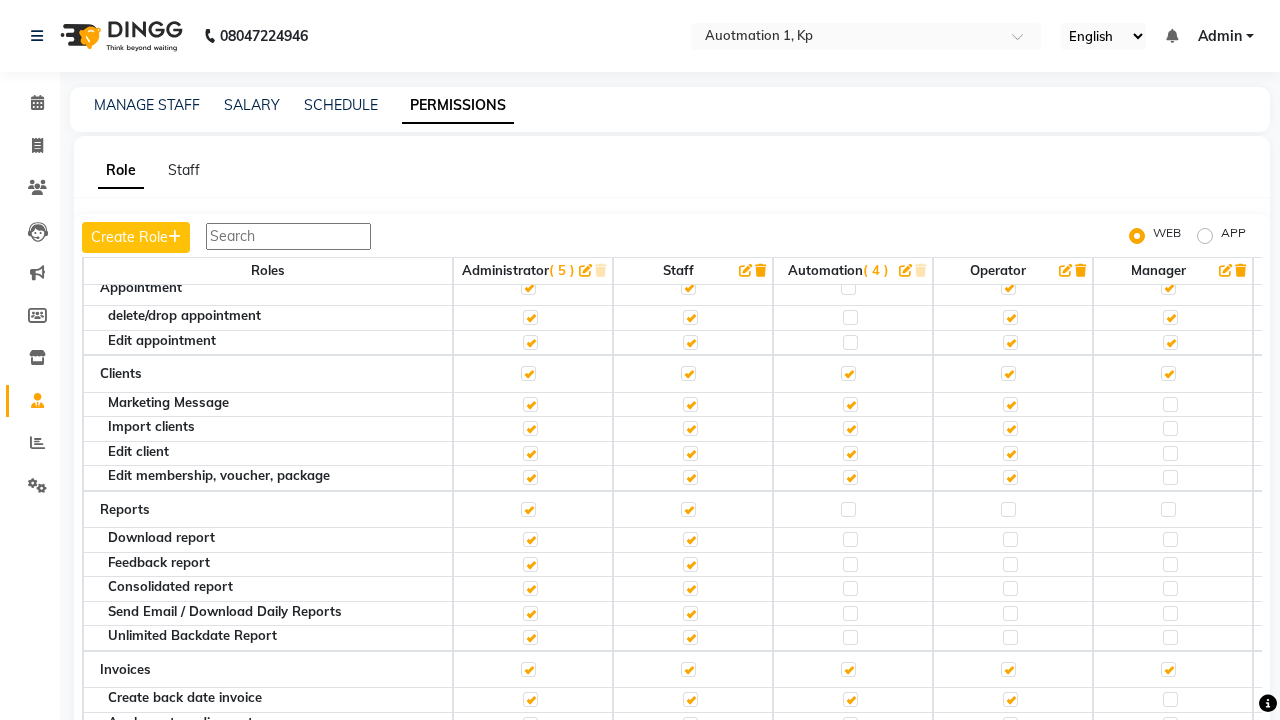 click 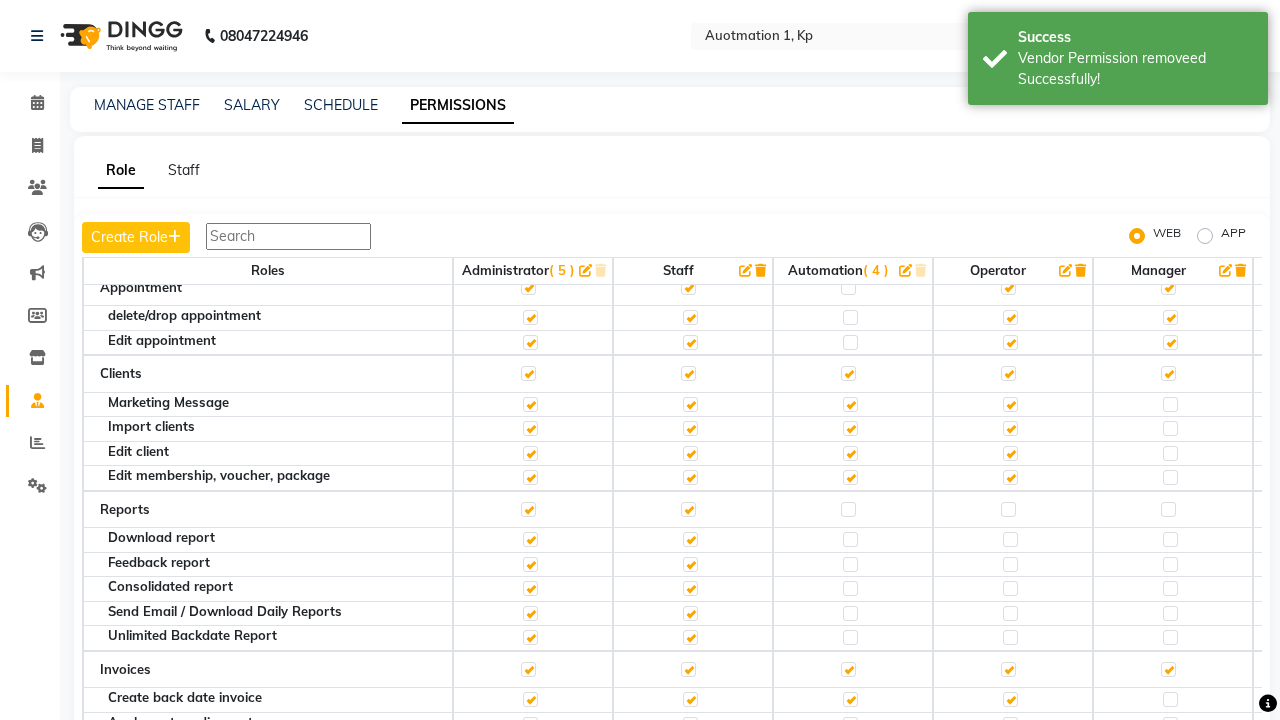 scroll, scrollTop: 742, scrollLeft: 0, axis: vertical 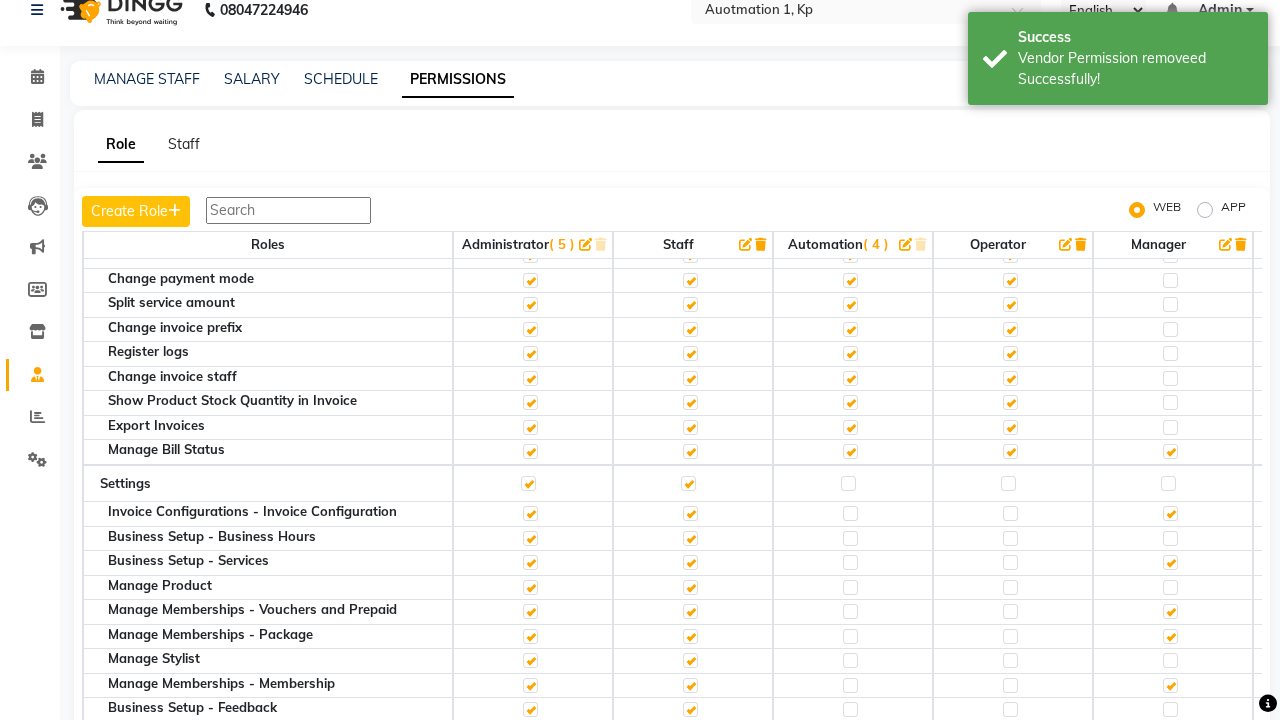 click on "Admin" at bounding box center (1220, 10) 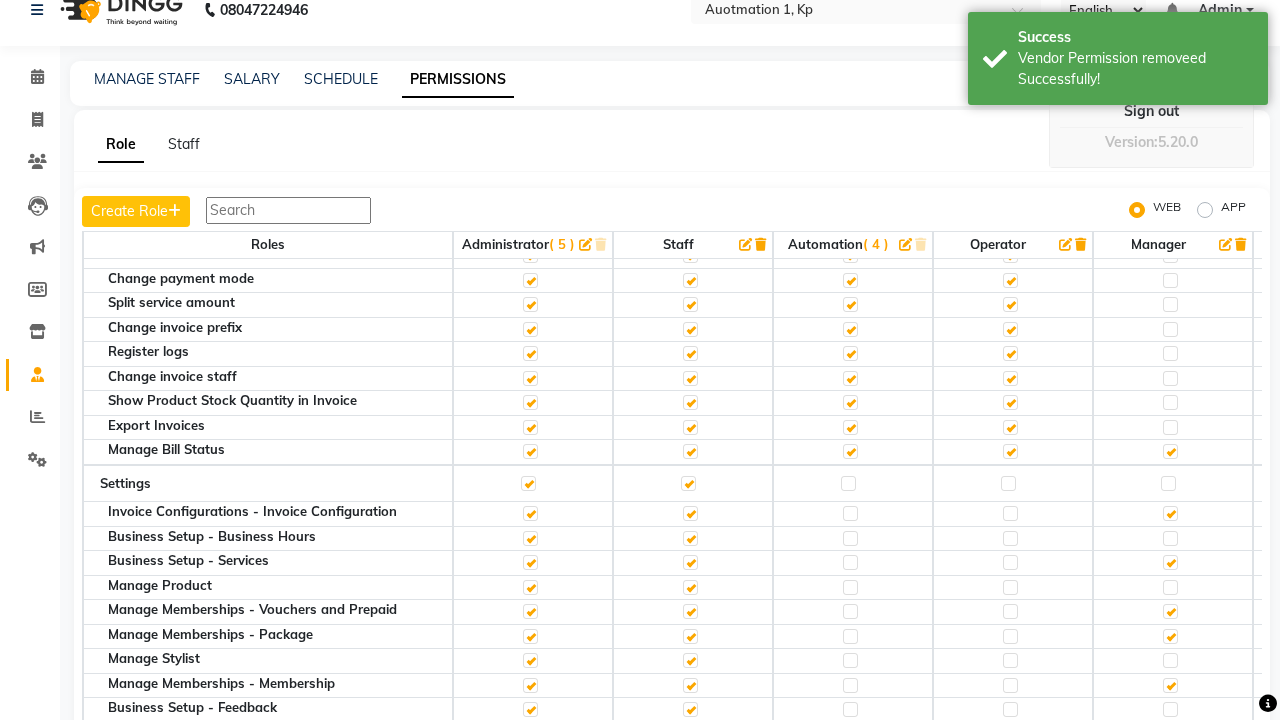 scroll, scrollTop: 25, scrollLeft: 0, axis: vertical 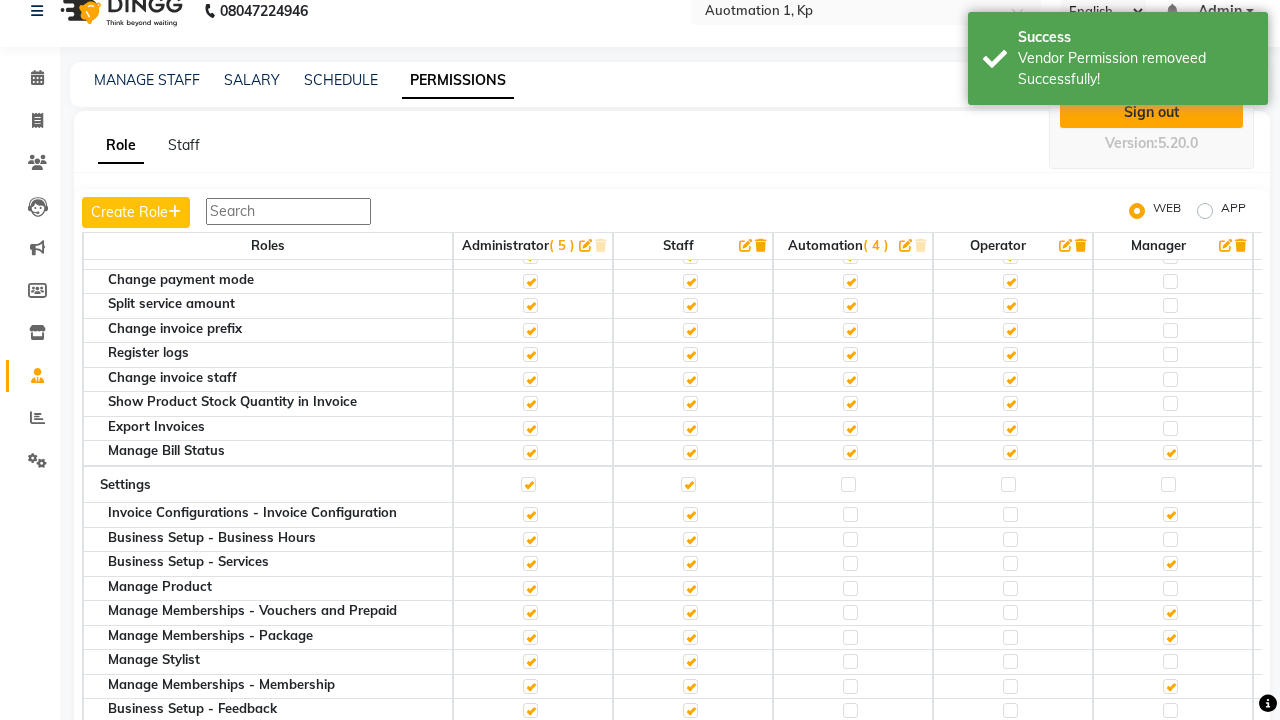 click on "Sign out" at bounding box center (1151, 112) 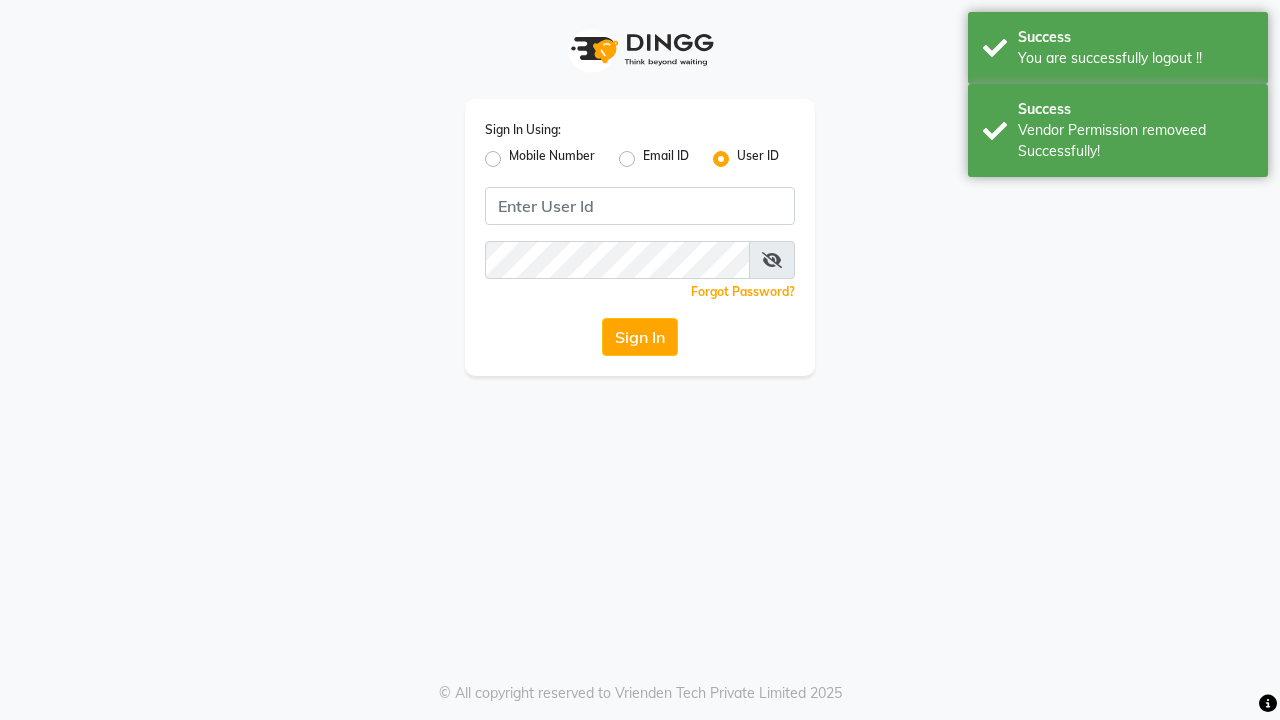 scroll, scrollTop: 0, scrollLeft: 0, axis: both 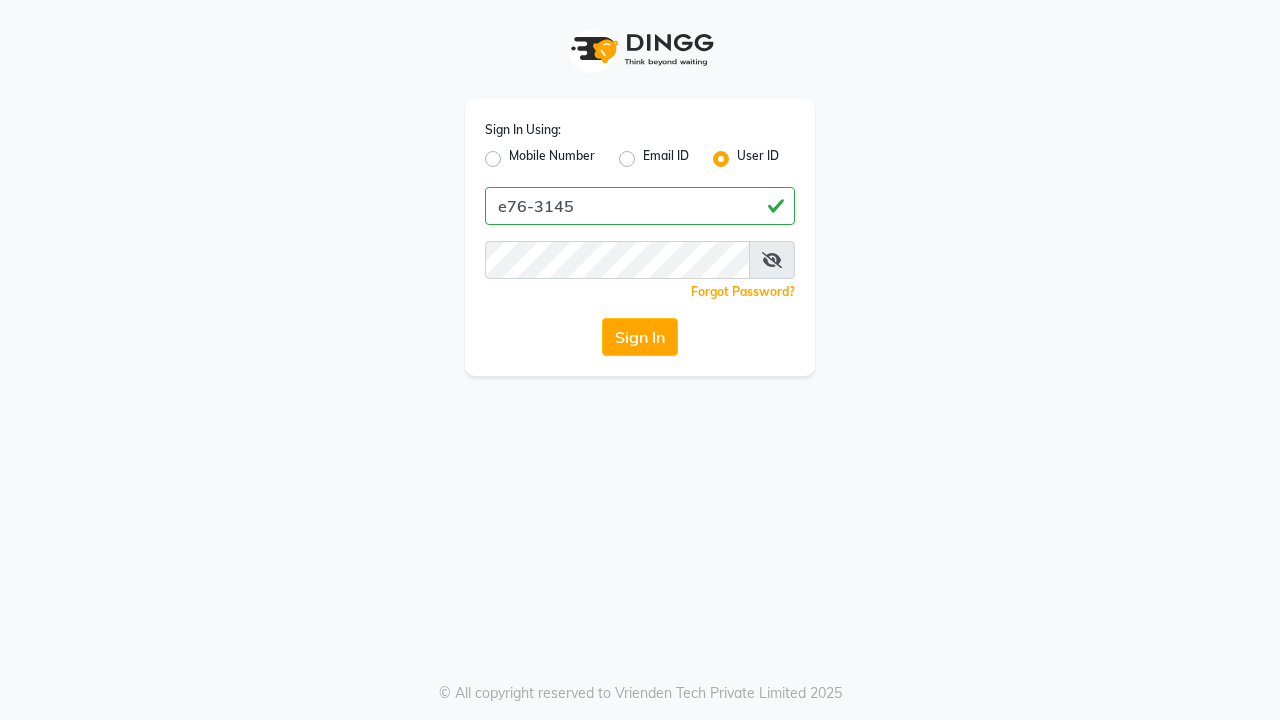 type on "e76-3145" 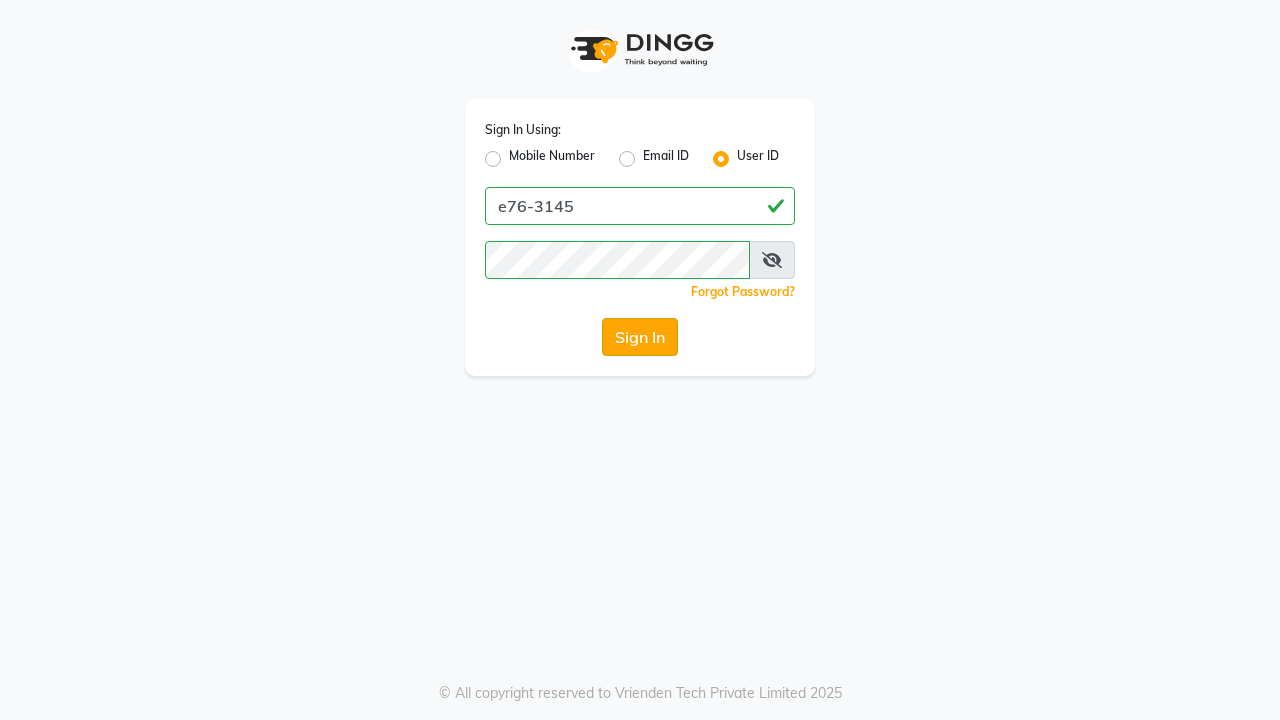 click on "Sign In" 